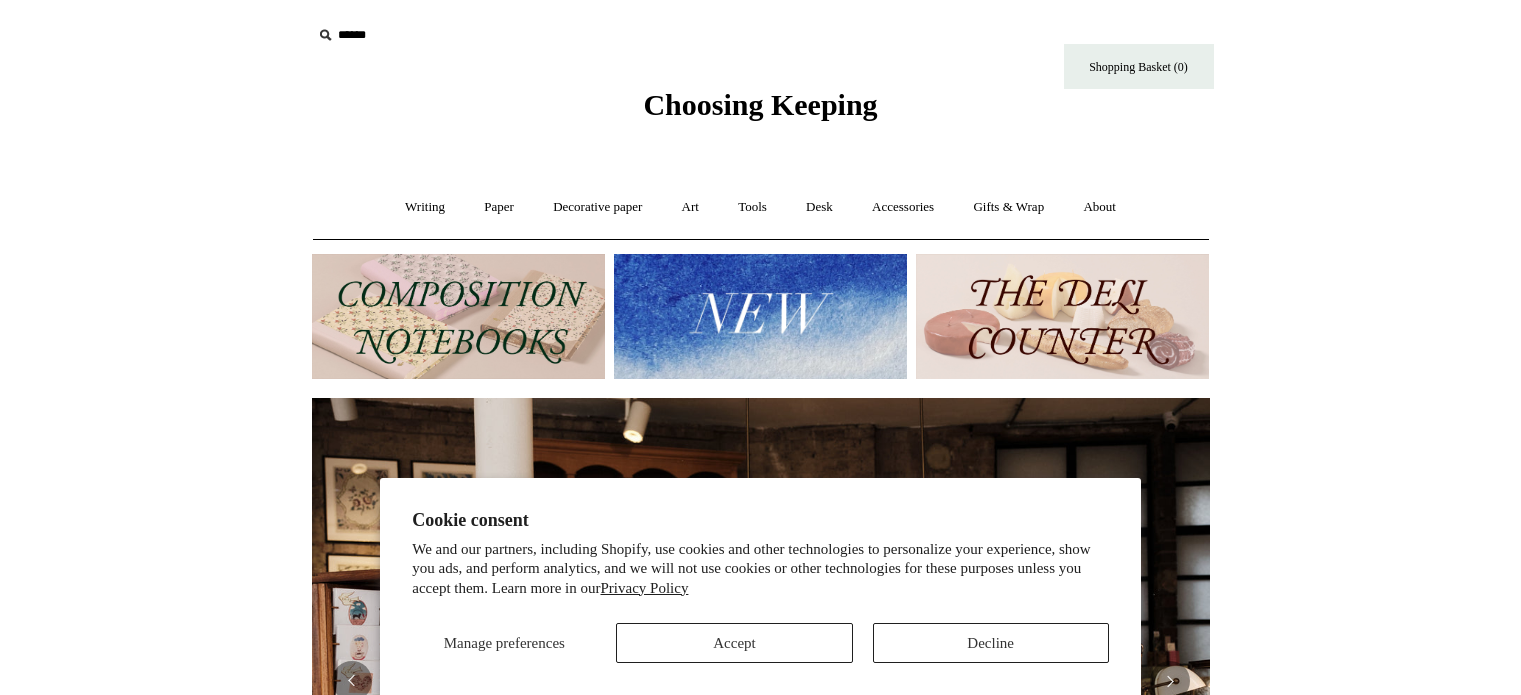 scroll, scrollTop: 0, scrollLeft: 0, axis: both 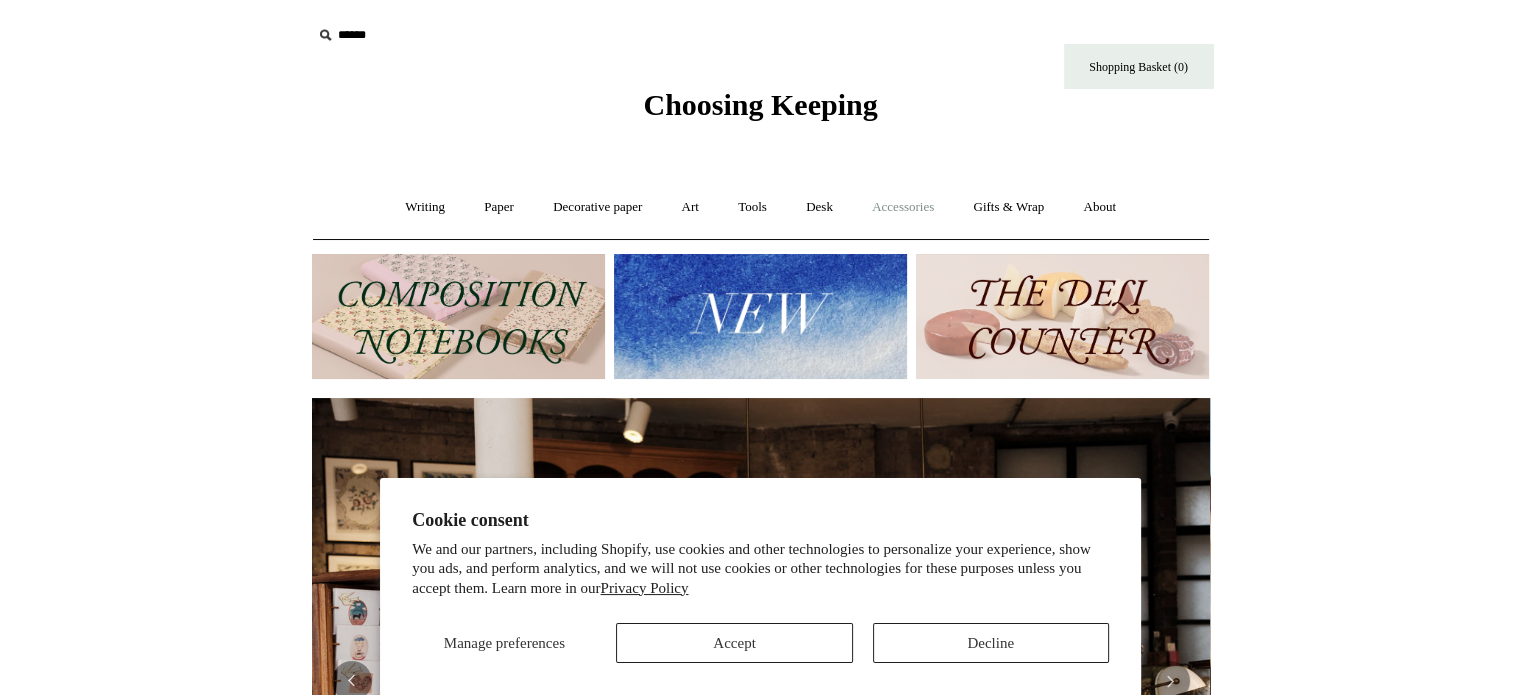 click on "Accessories +" at bounding box center (903, 207) 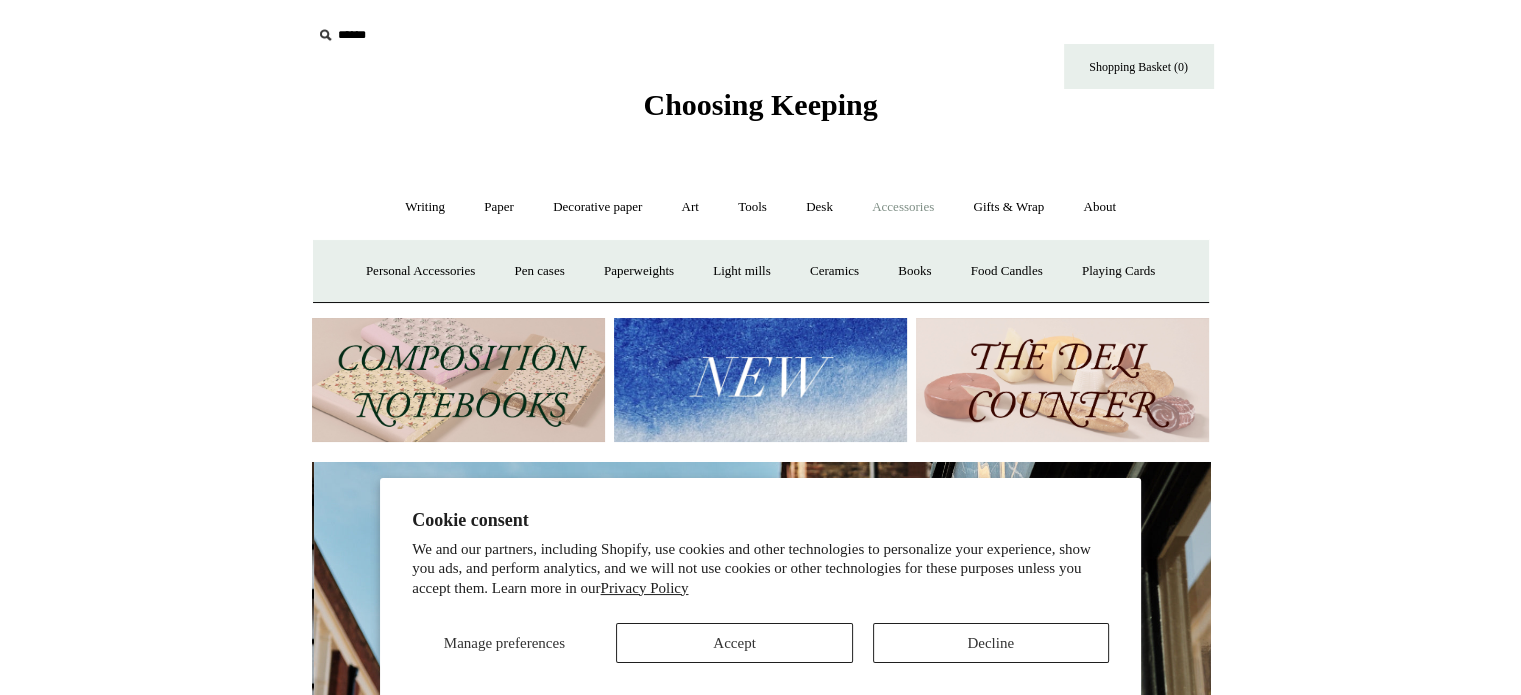 scroll, scrollTop: 0, scrollLeft: 898, axis: horizontal 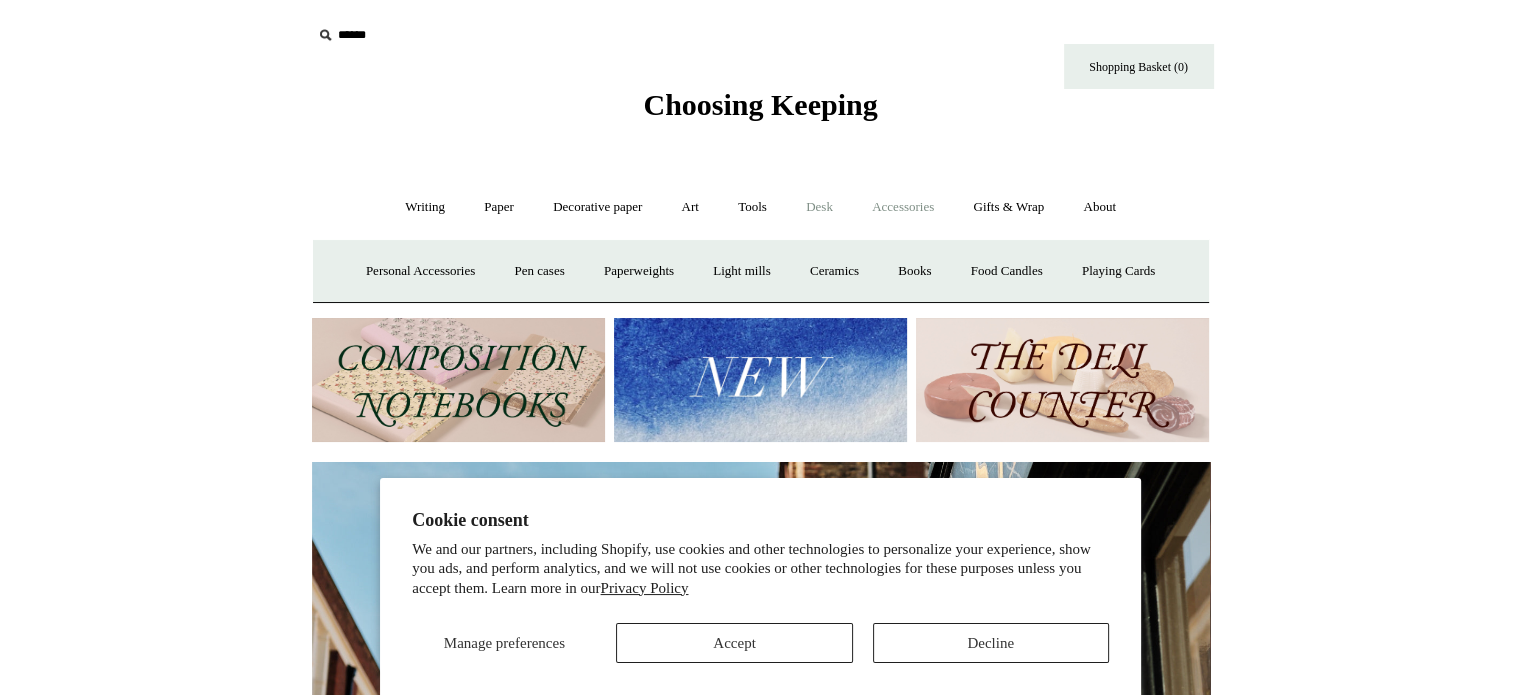 click on "Desk +" at bounding box center (819, 207) 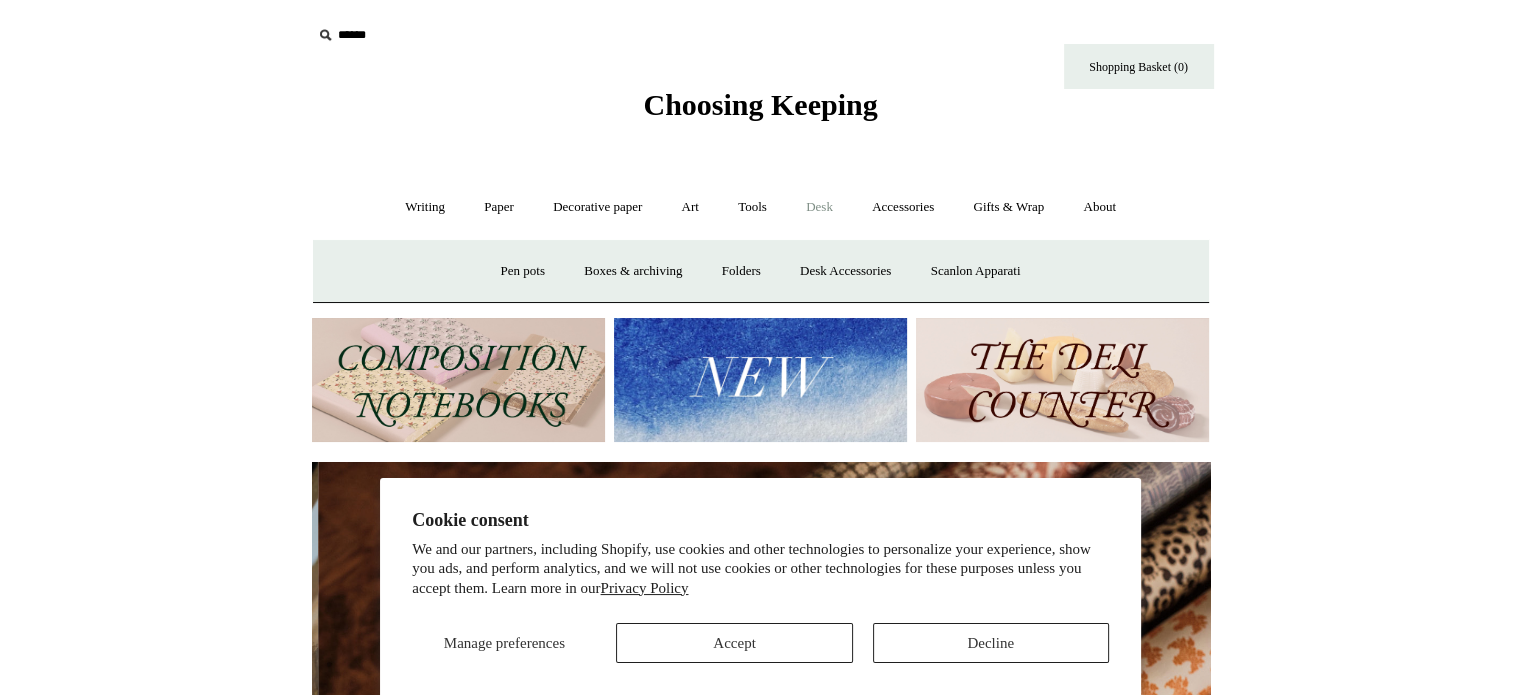 scroll, scrollTop: 0, scrollLeft: 1796, axis: horizontal 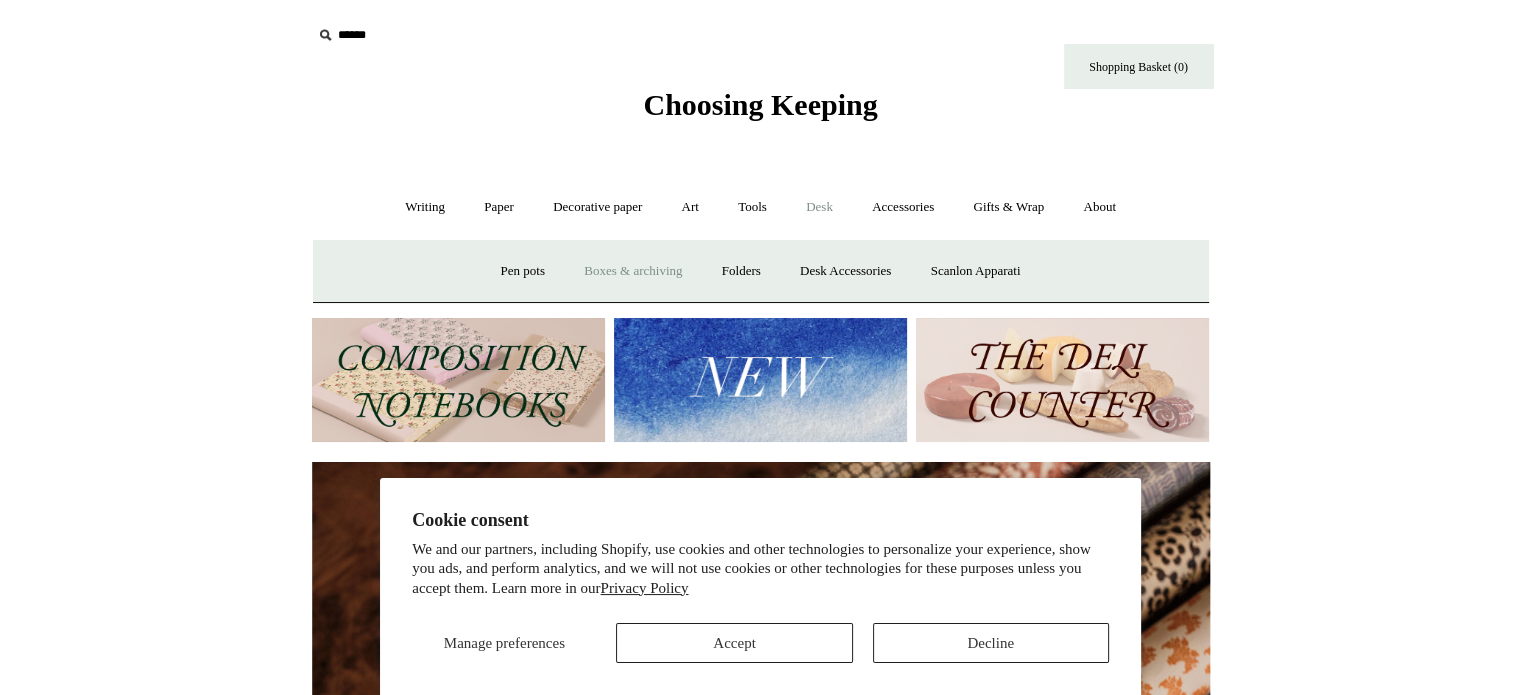 click on "Boxes & archiving" at bounding box center (633, 271) 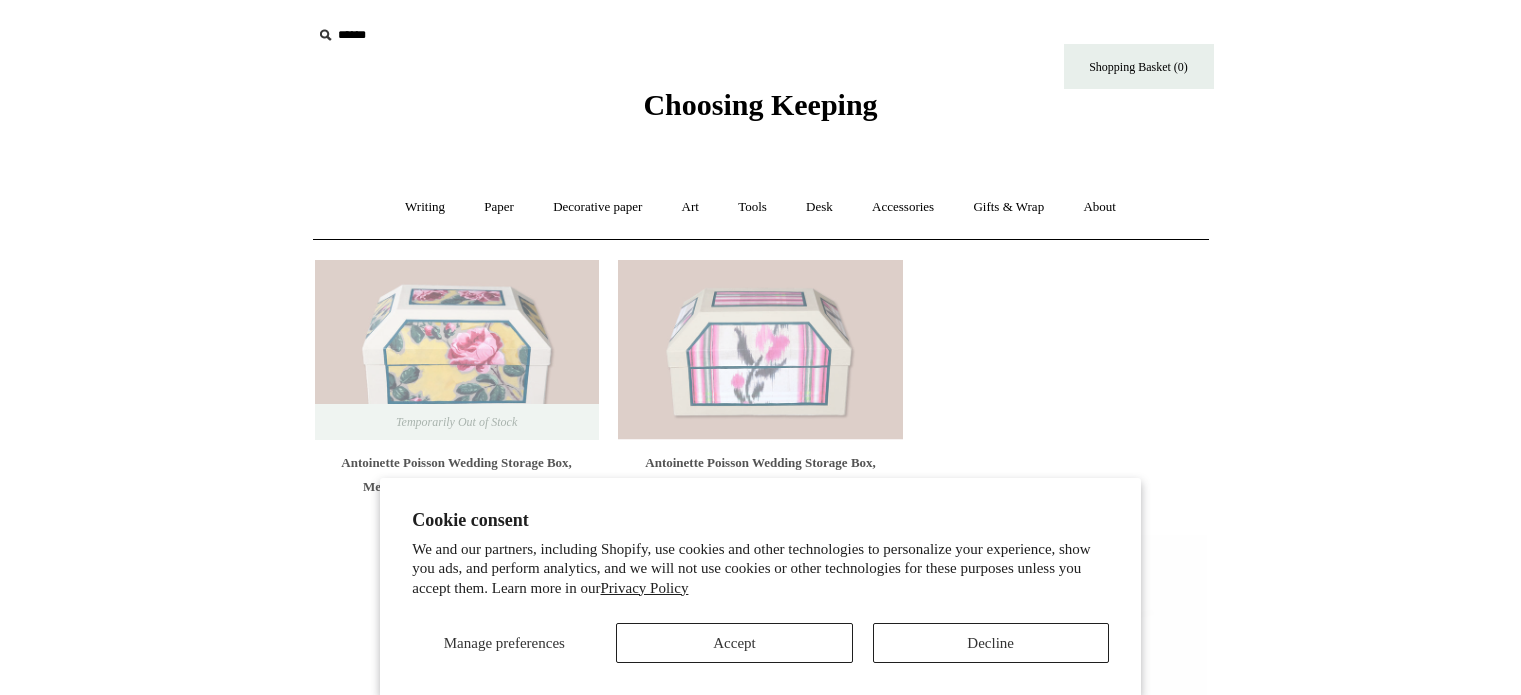 scroll, scrollTop: 0, scrollLeft: 0, axis: both 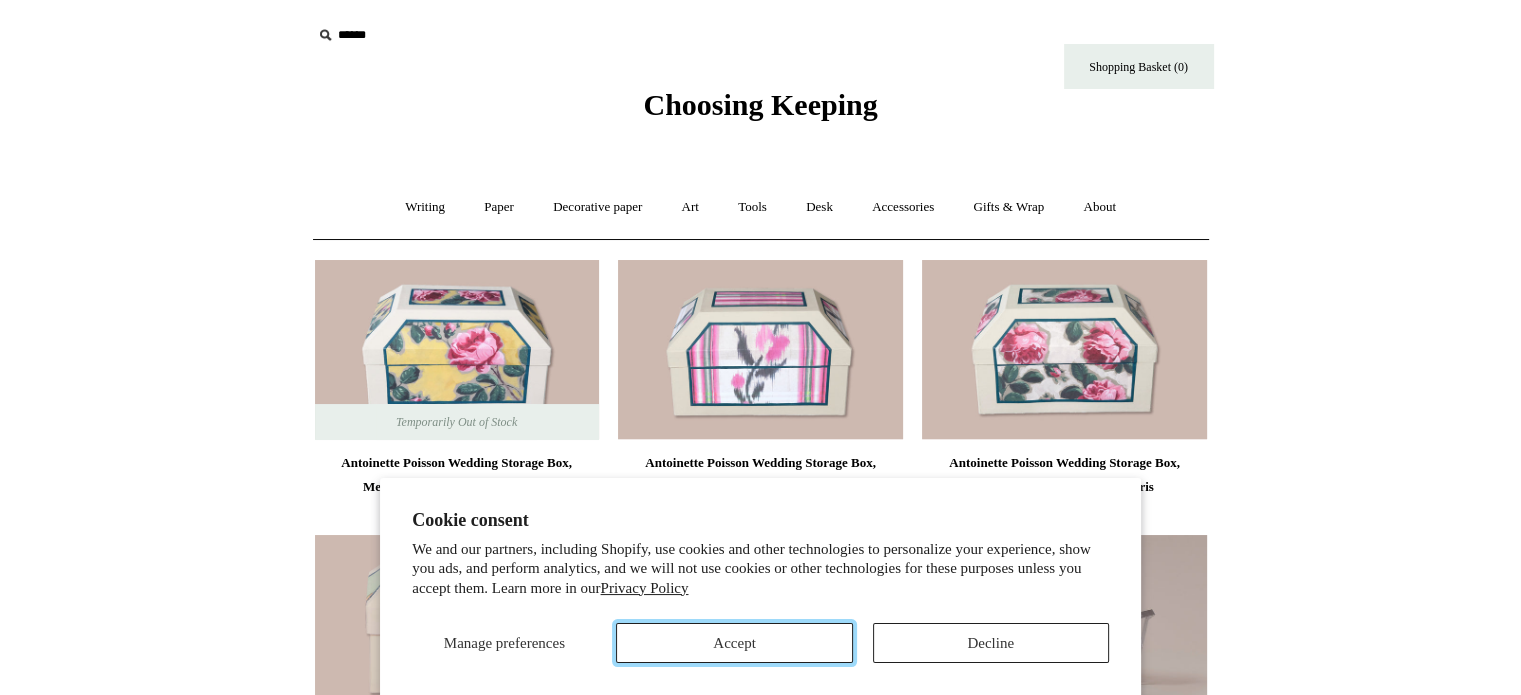 click on "Accept" at bounding box center [734, 643] 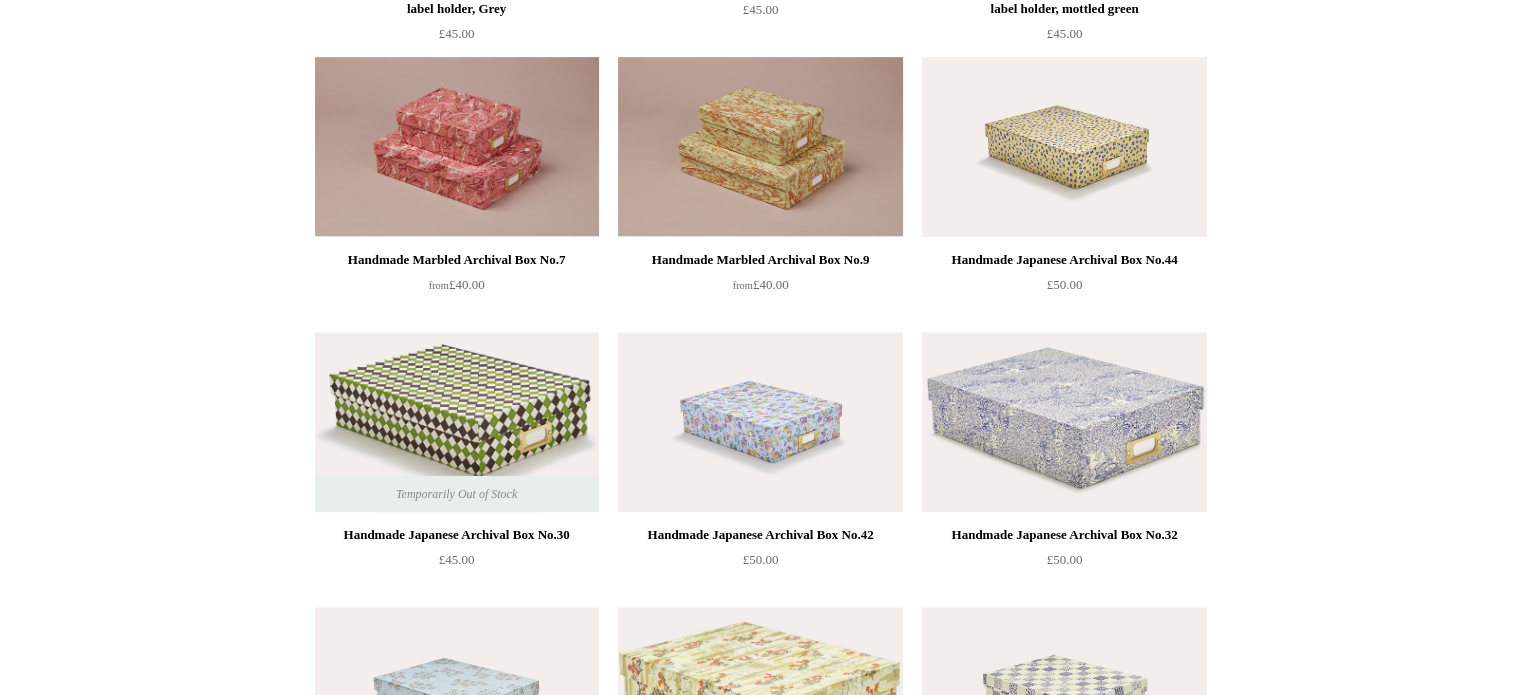 scroll, scrollTop: 1029, scrollLeft: 0, axis: vertical 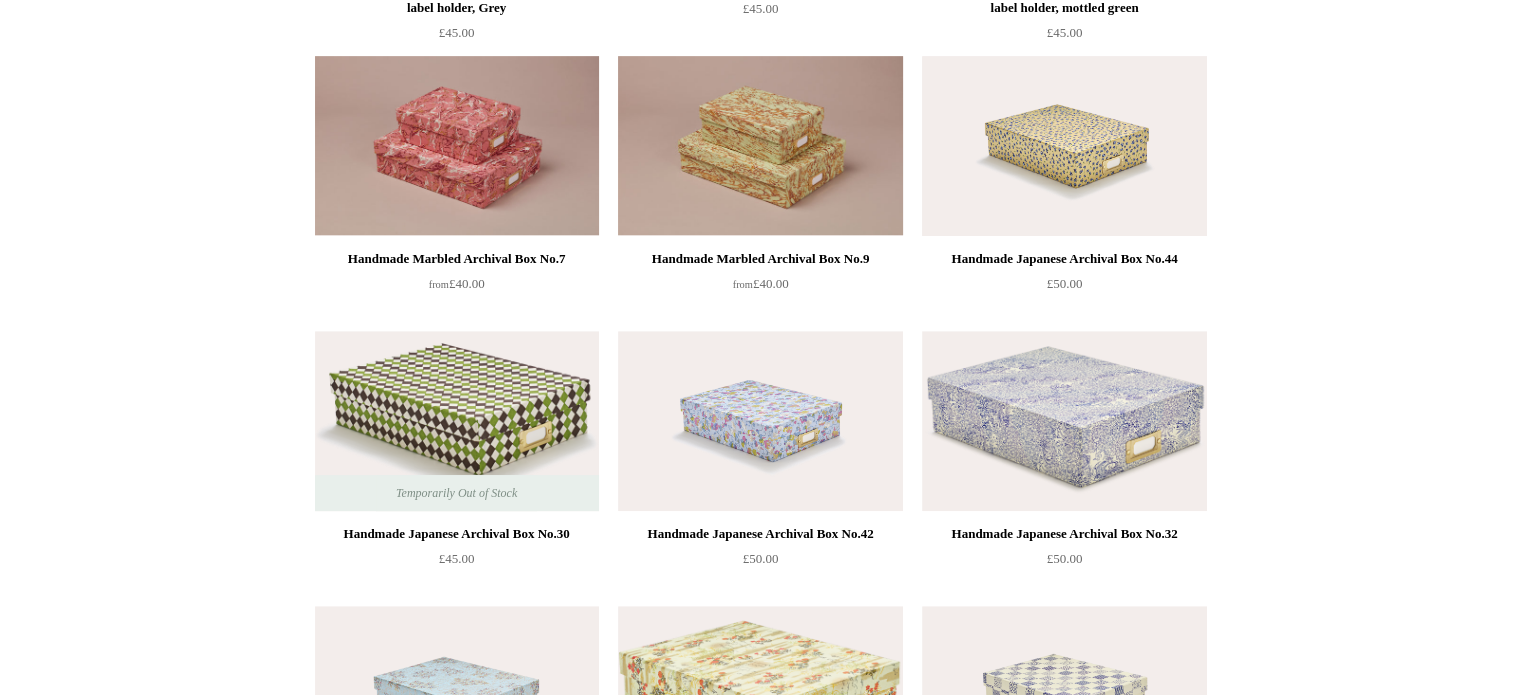 click at bounding box center [1064, 146] 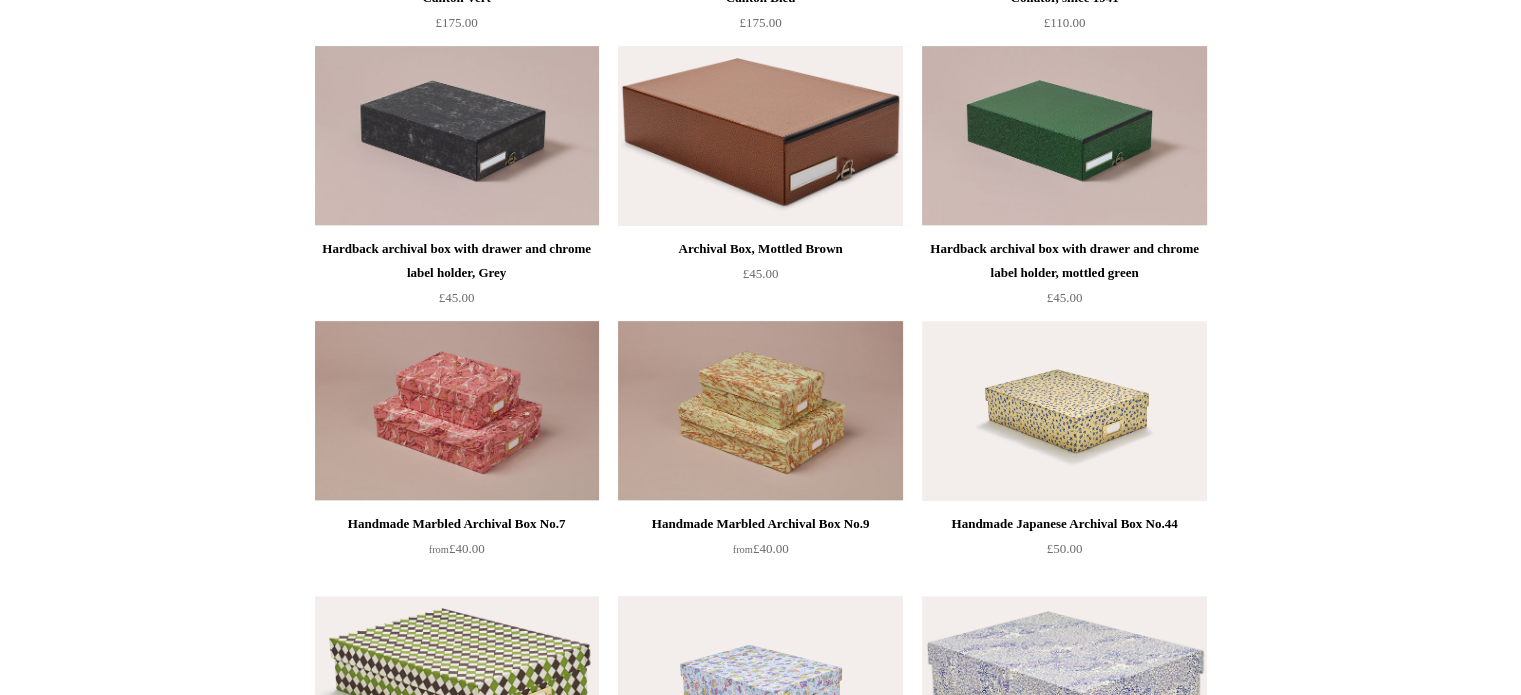 scroll, scrollTop: 766, scrollLeft: 0, axis: vertical 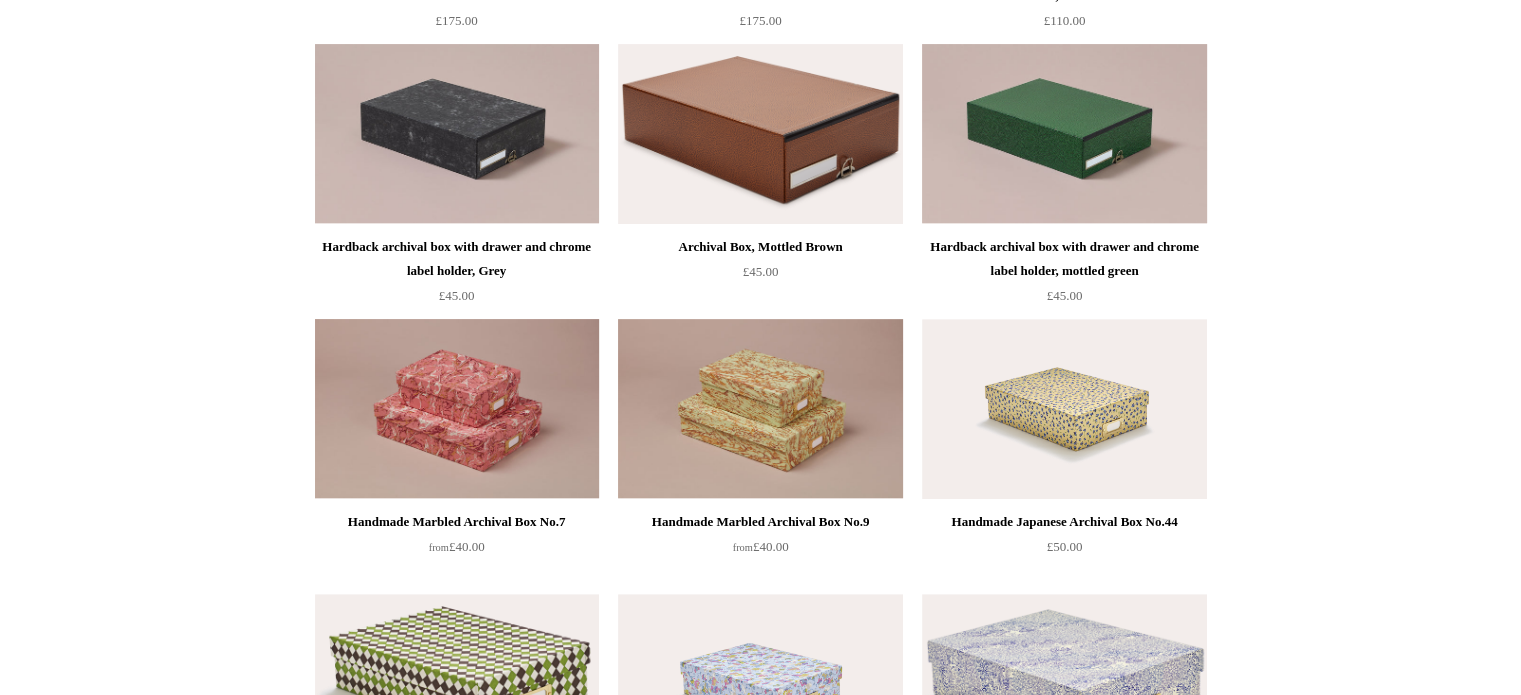 click at bounding box center [457, 409] 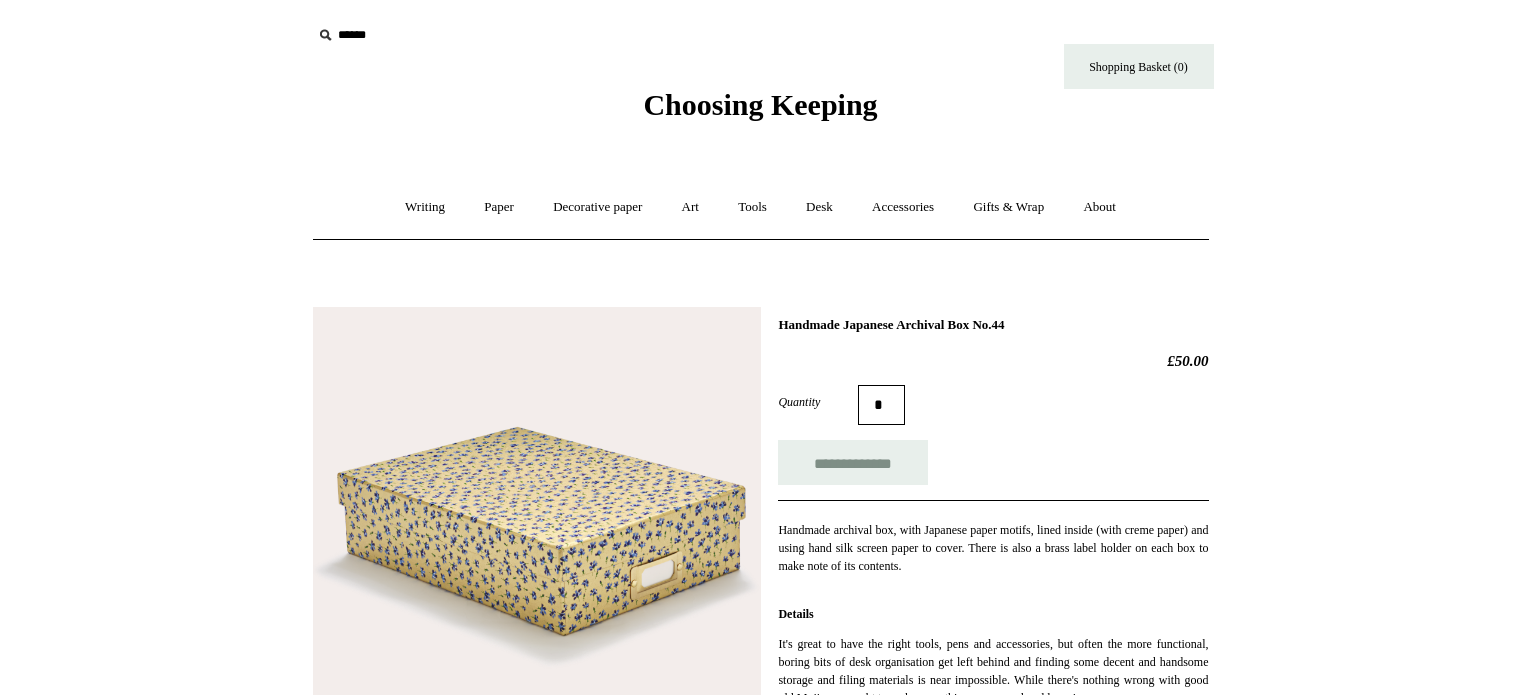 scroll, scrollTop: 0, scrollLeft: 0, axis: both 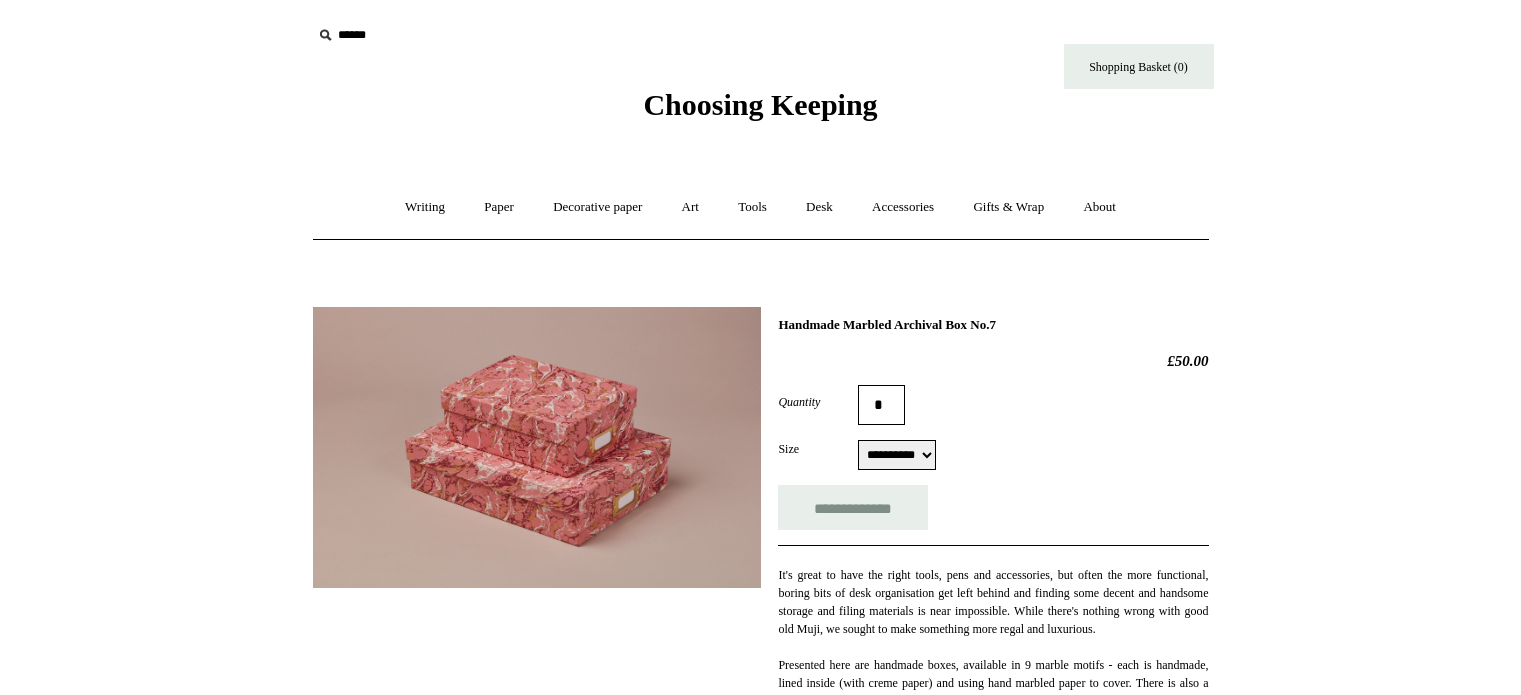select on "**********" 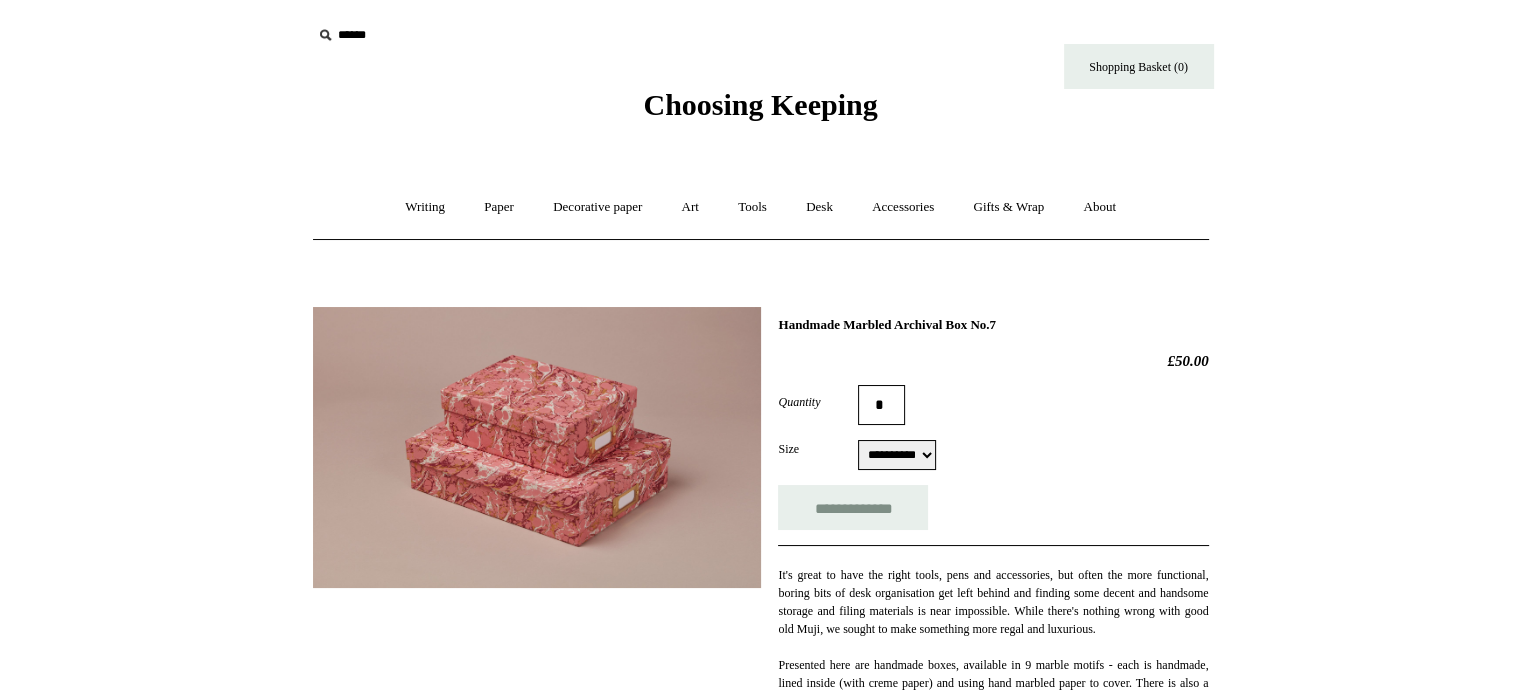 click at bounding box center [537, 447] 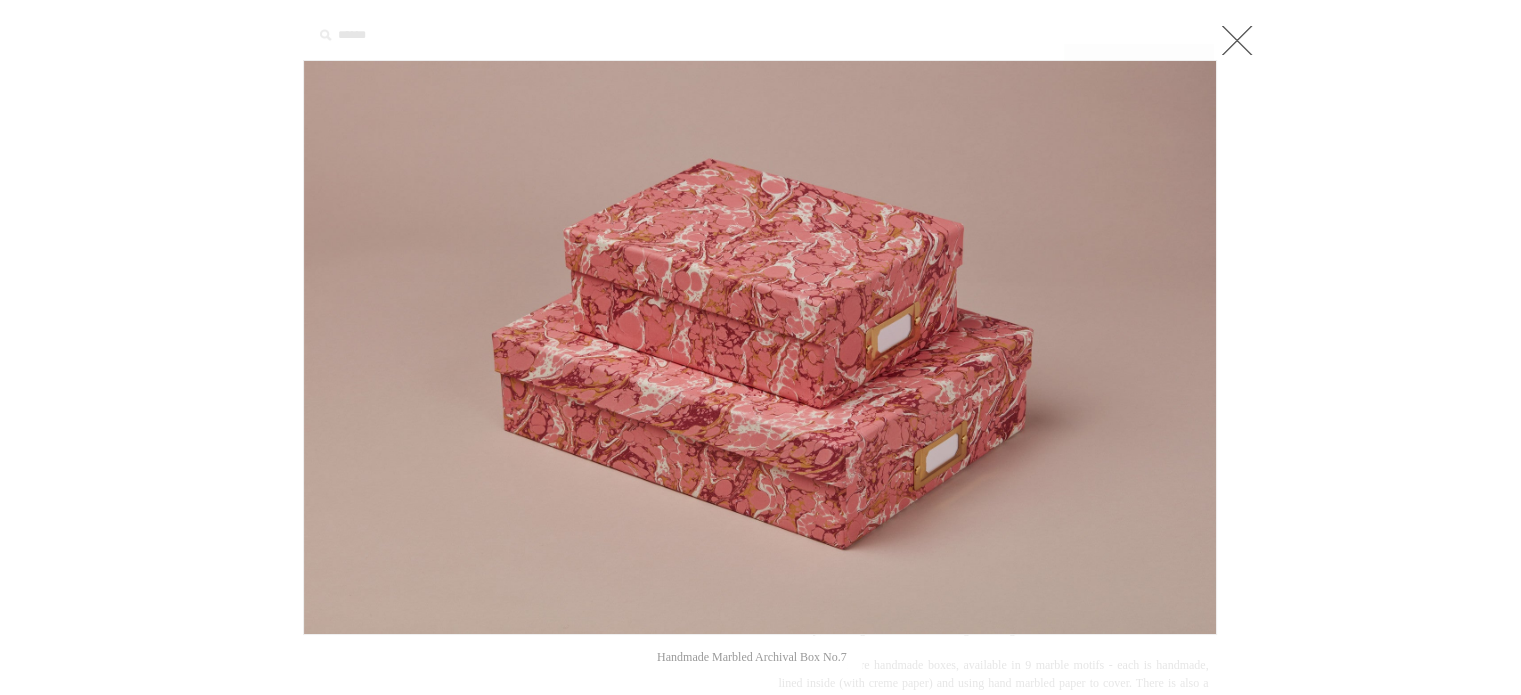 click at bounding box center (760, 753) 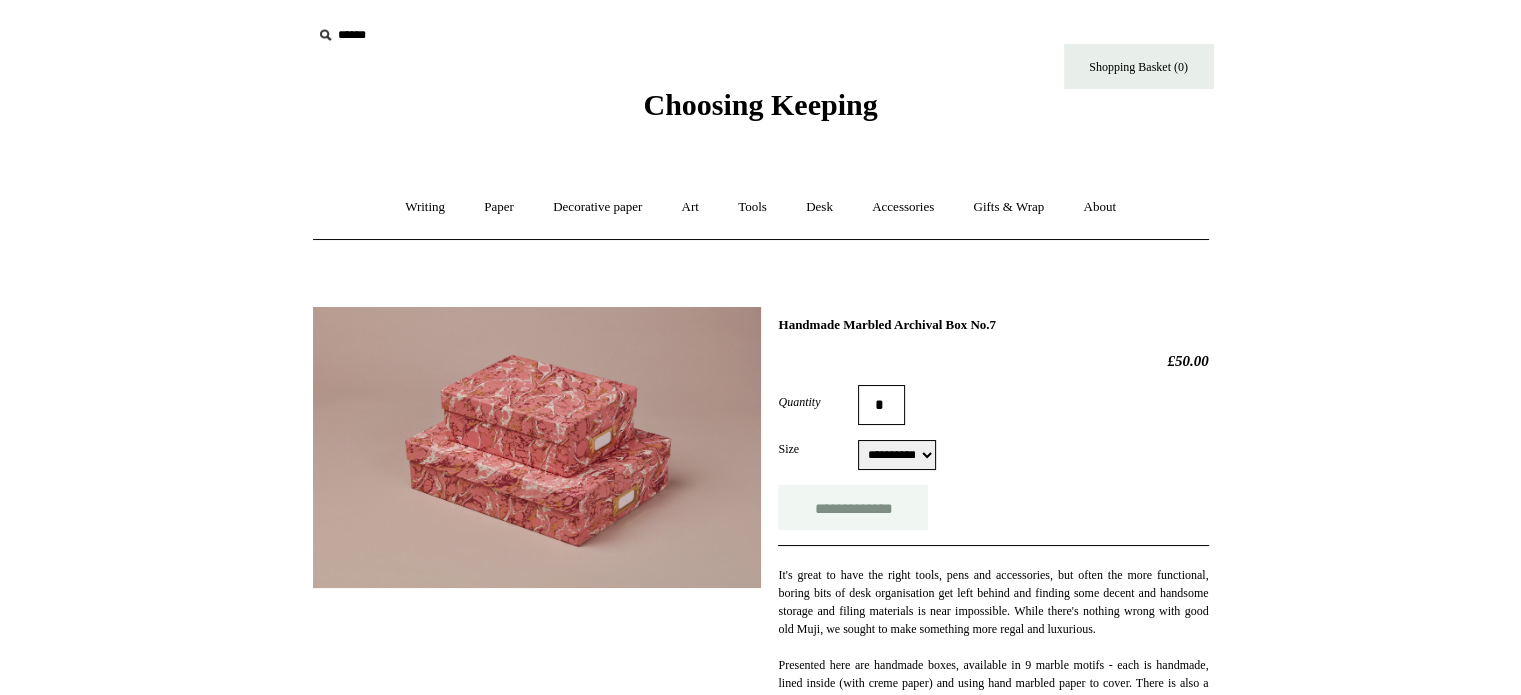 click on "**********" at bounding box center (853, 507) 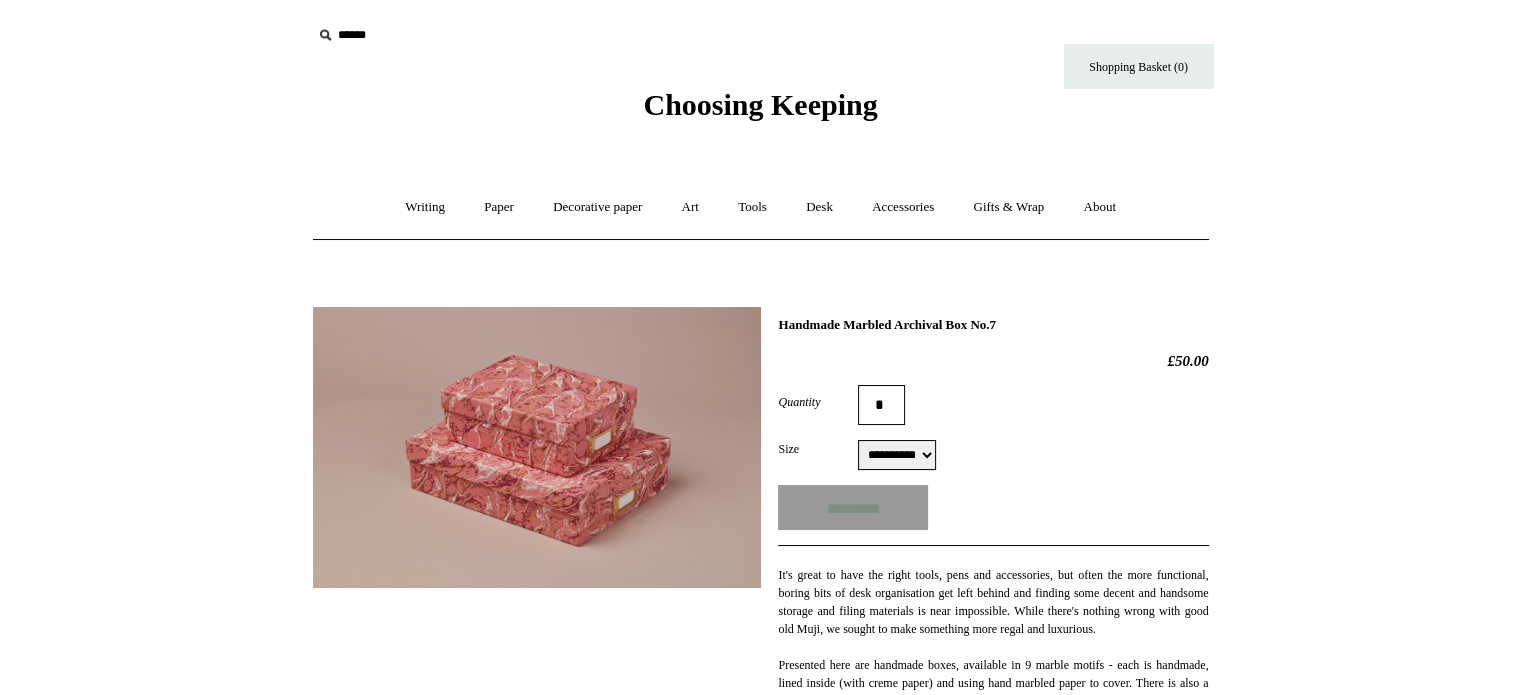 type on "**********" 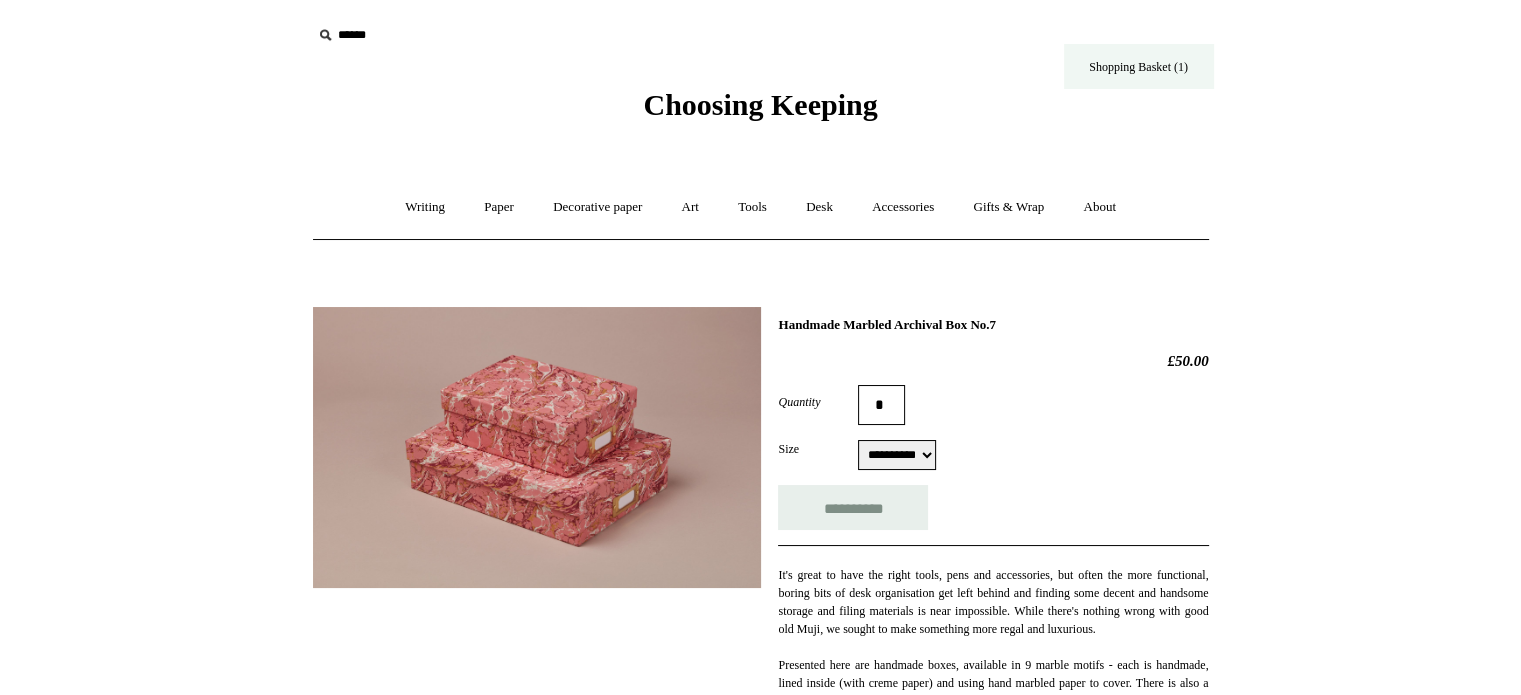 click on "Shopping Basket (1)" at bounding box center (1139, 66) 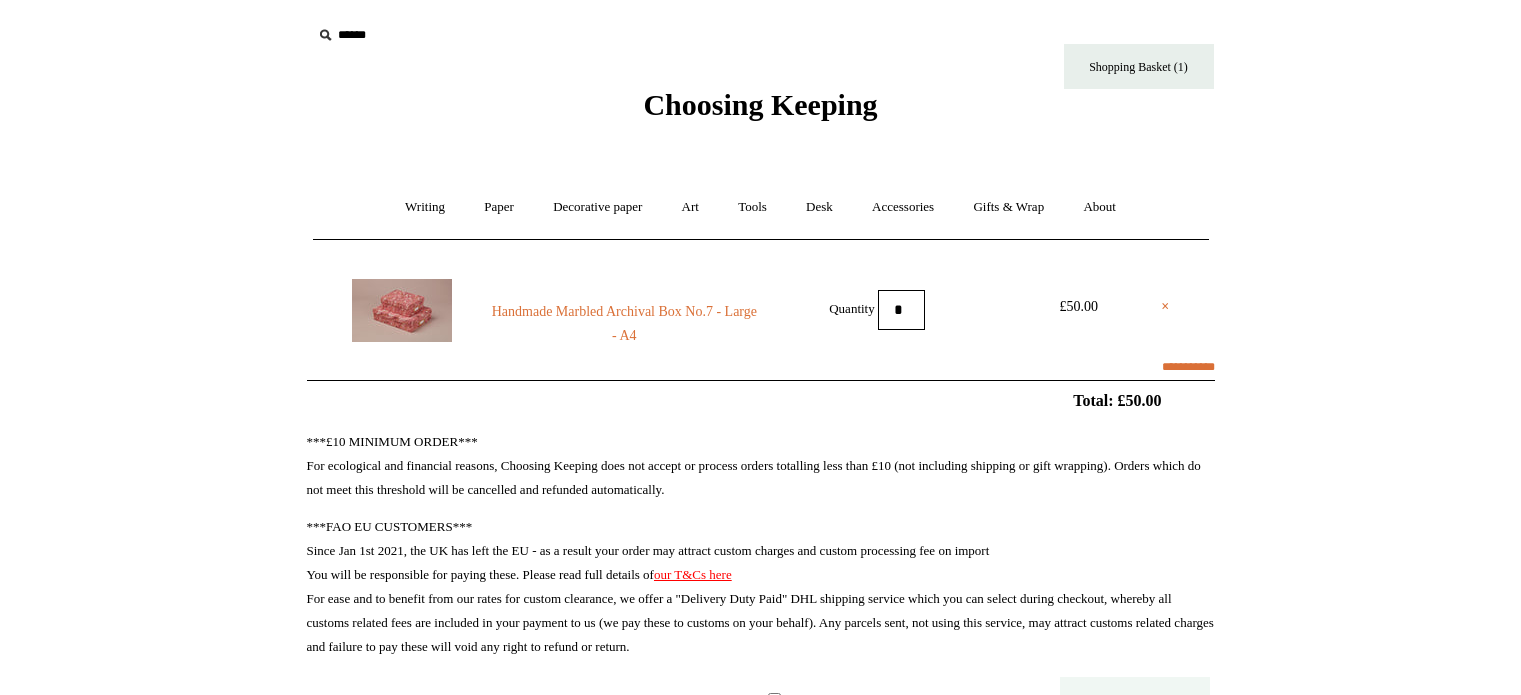 scroll, scrollTop: 0, scrollLeft: 0, axis: both 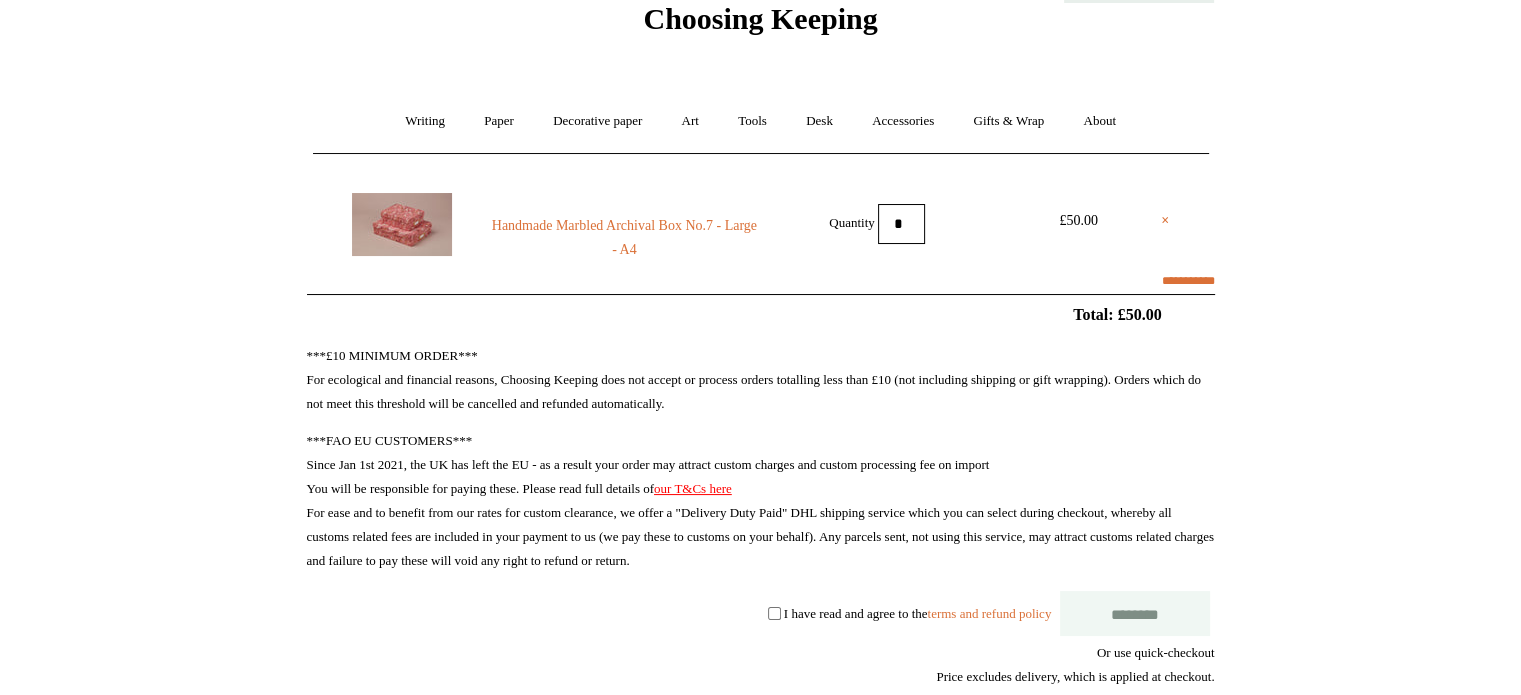 select on "**********" 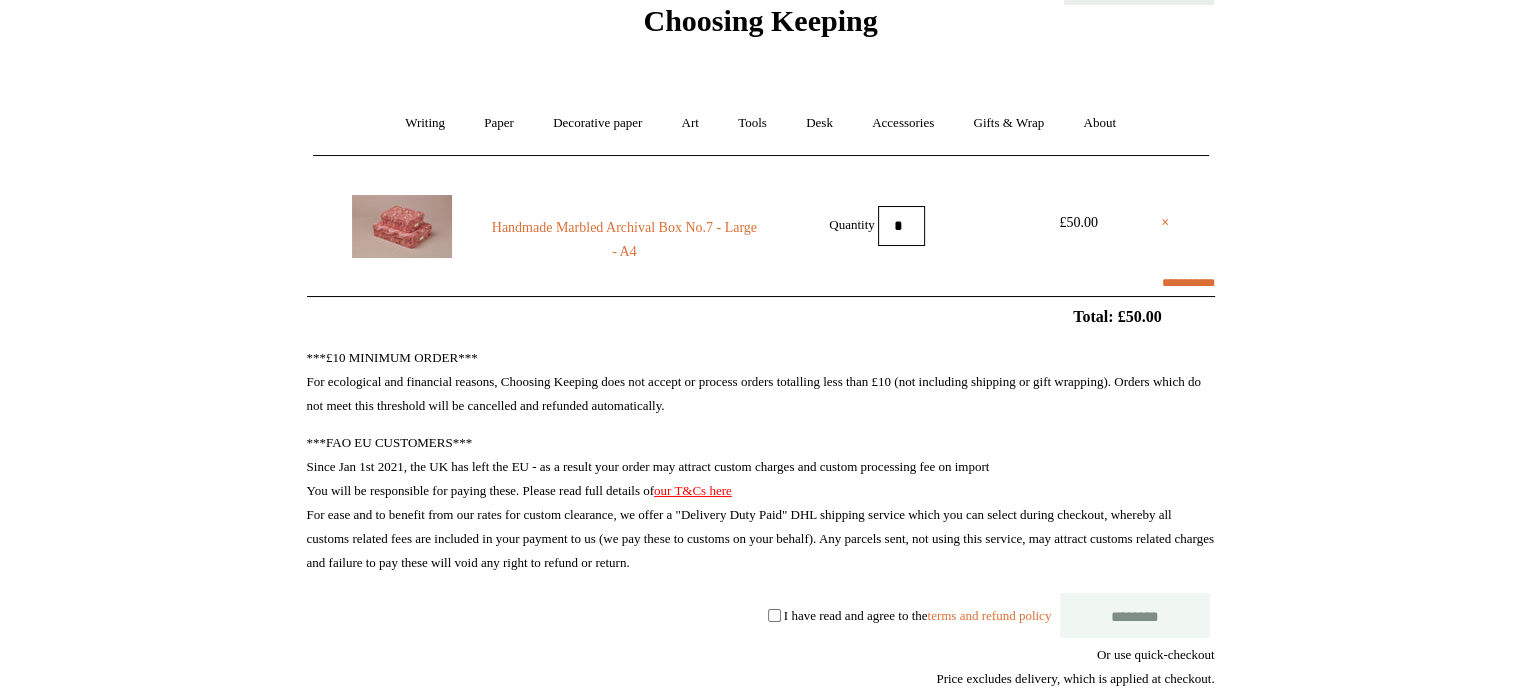 select on "*******" 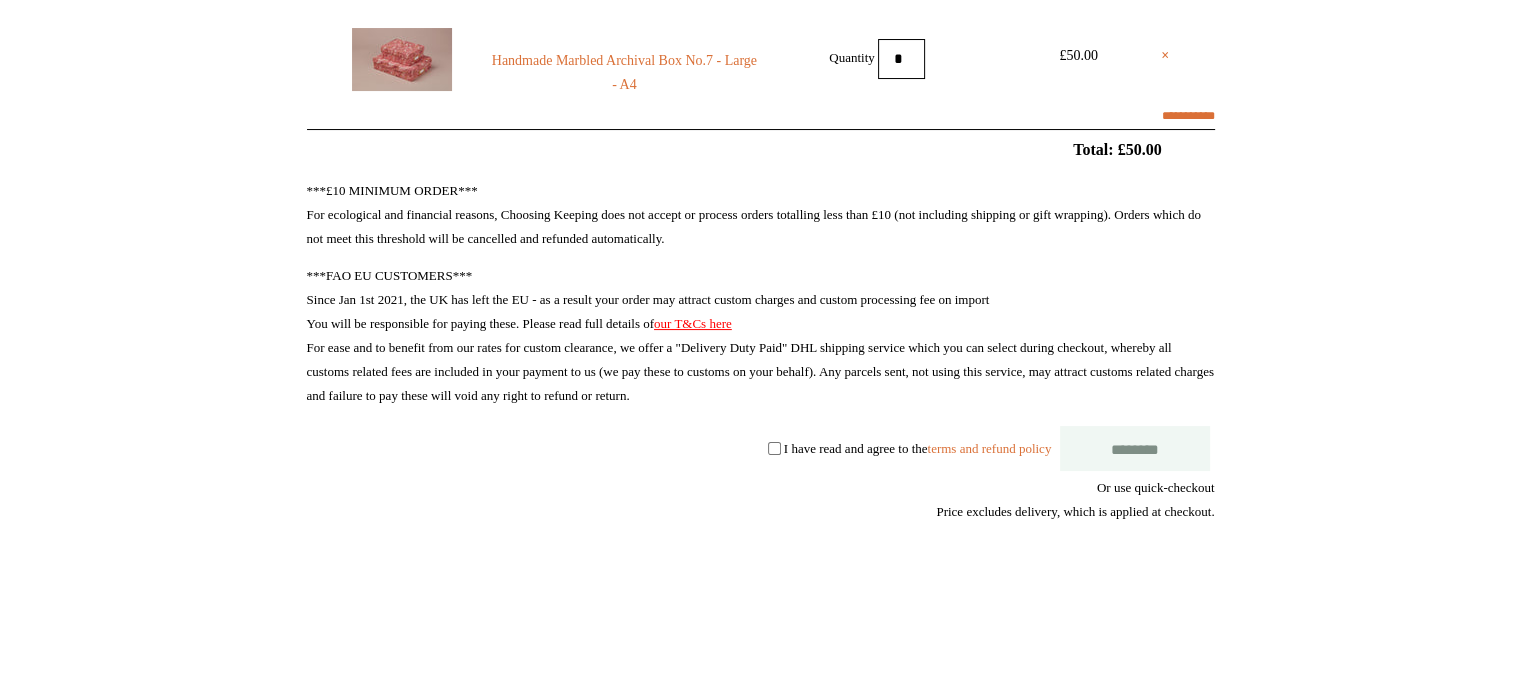scroll, scrollTop: 250, scrollLeft: 0, axis: vertical 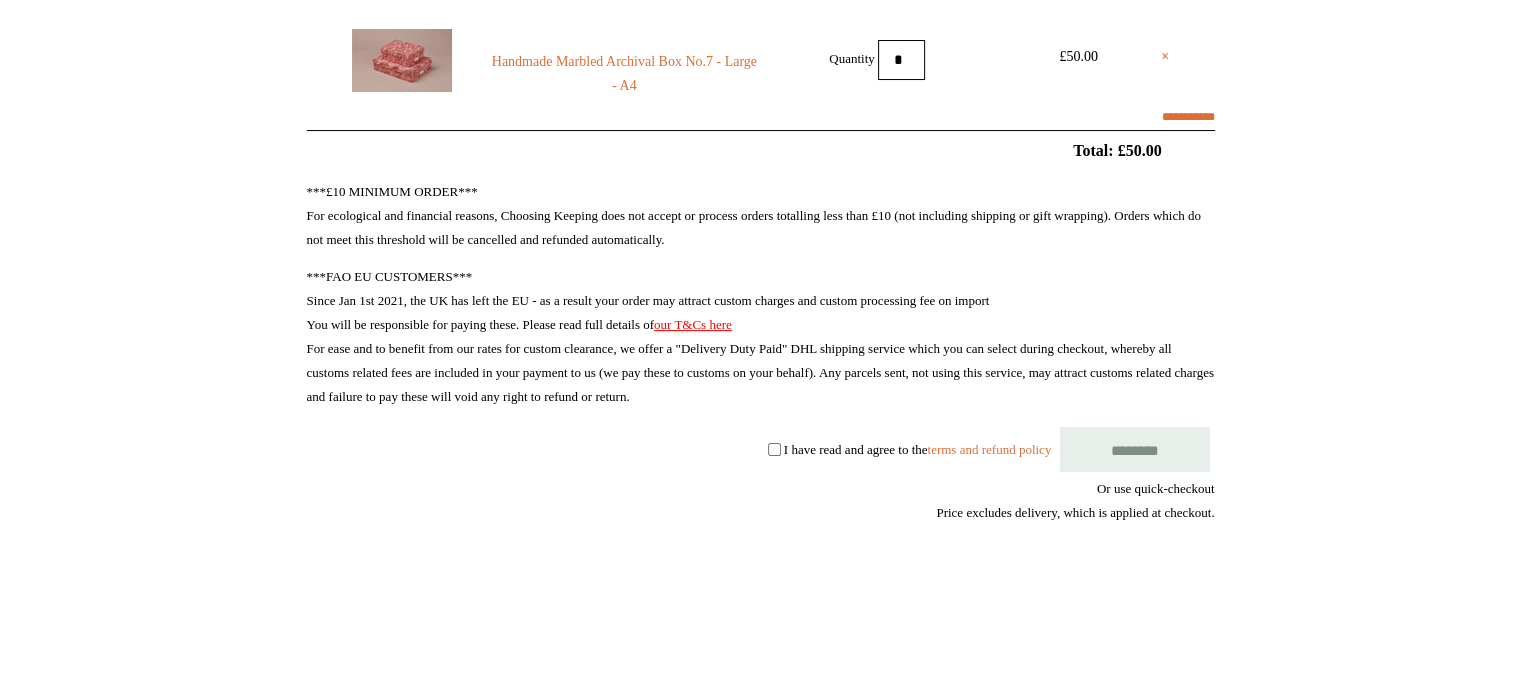 click on "********" at bounding box center (1135, 449) 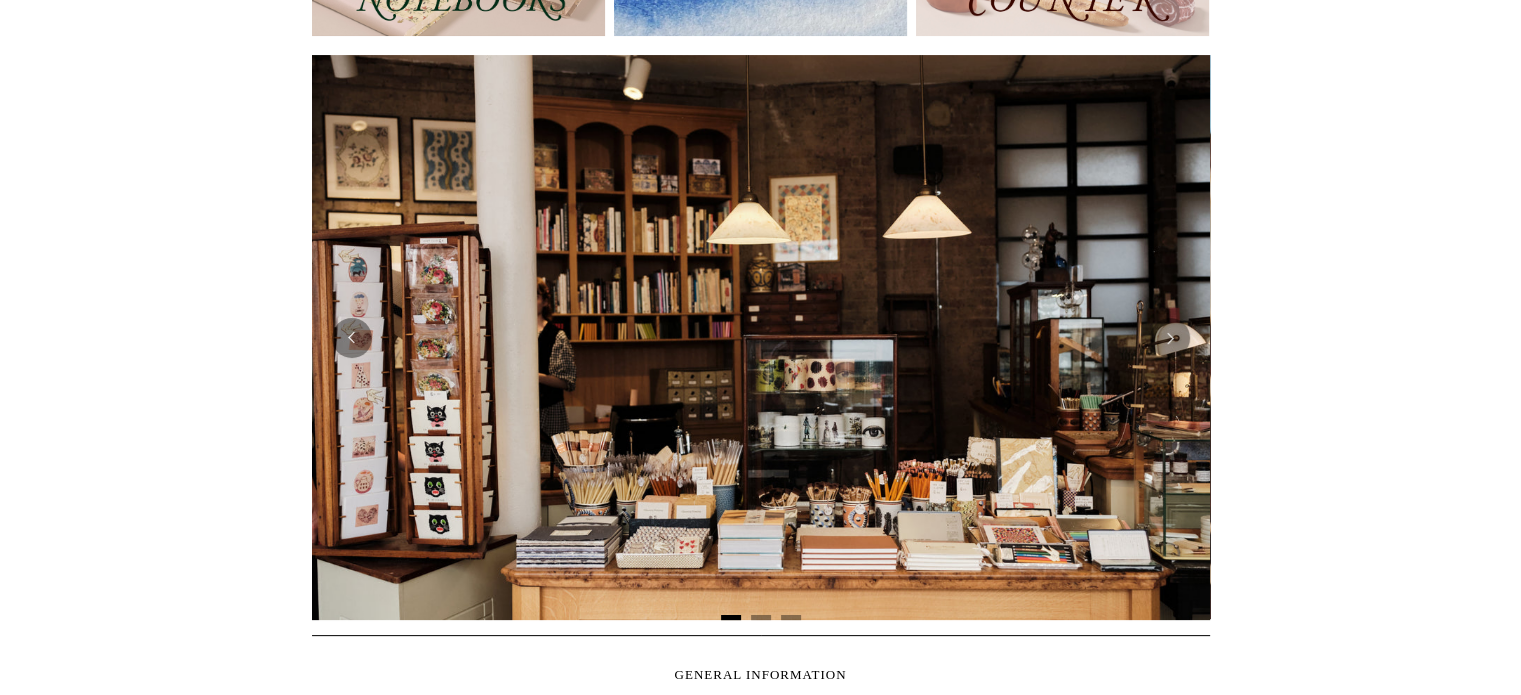 scroll, scrollTop: 342, scrollLeft: 0, axis: vertical 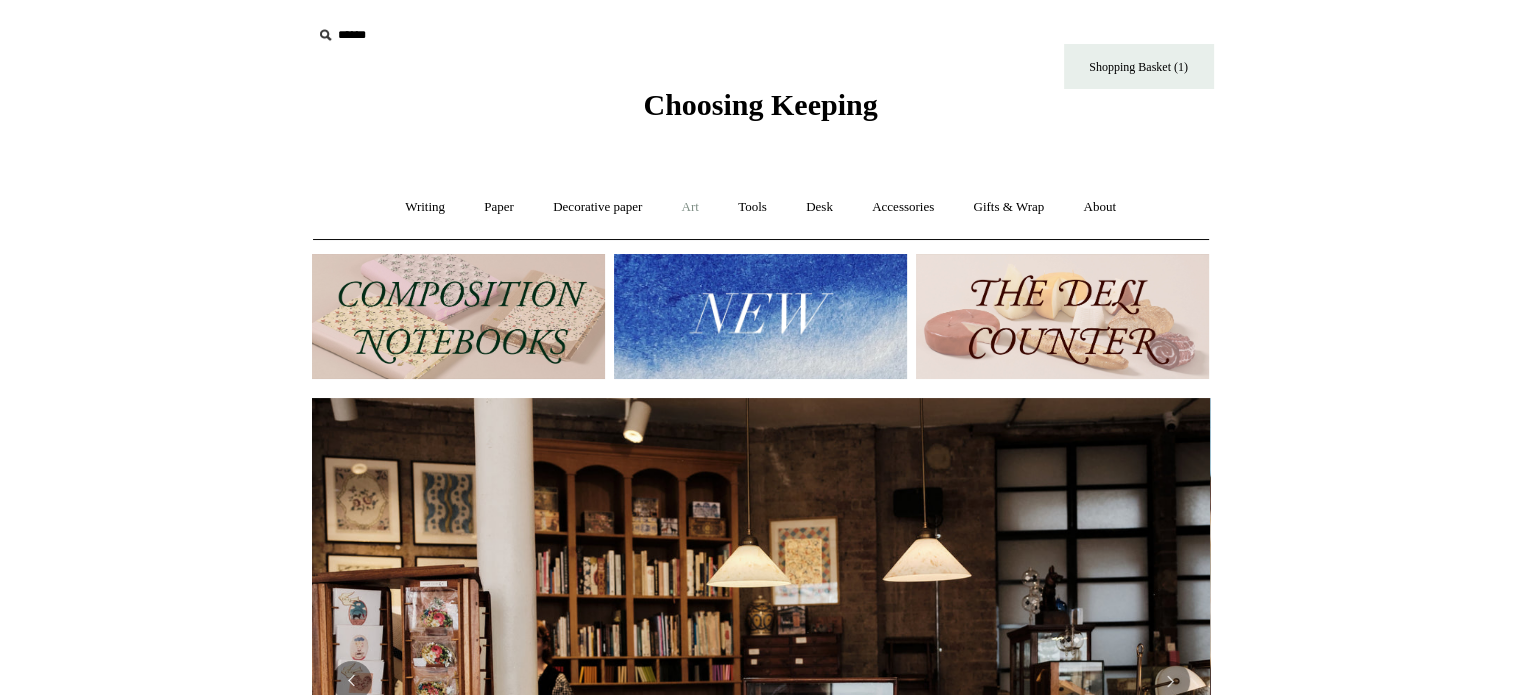 click on "Art +" at bounding box center (690, 207) 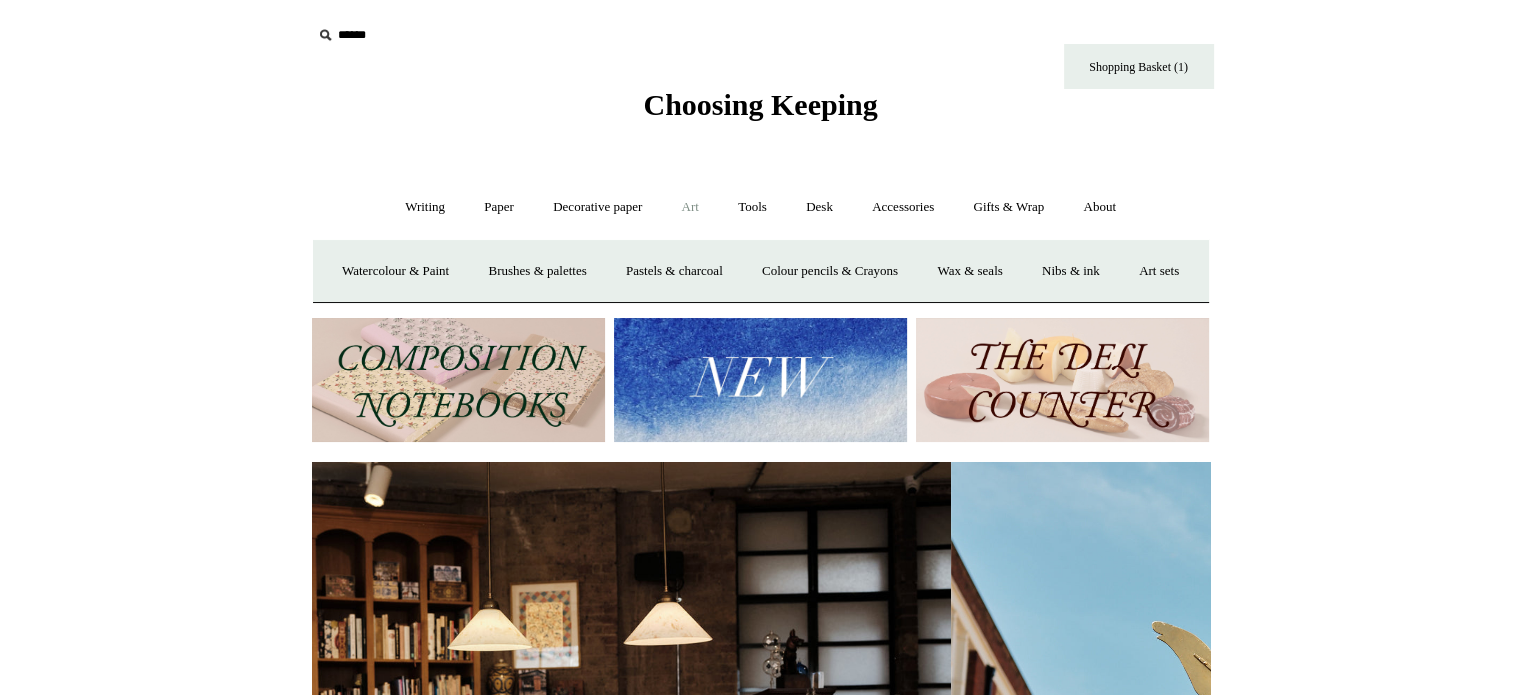 scroll, scrollTop: 0, scrollLeft: 791, axis: horizontal 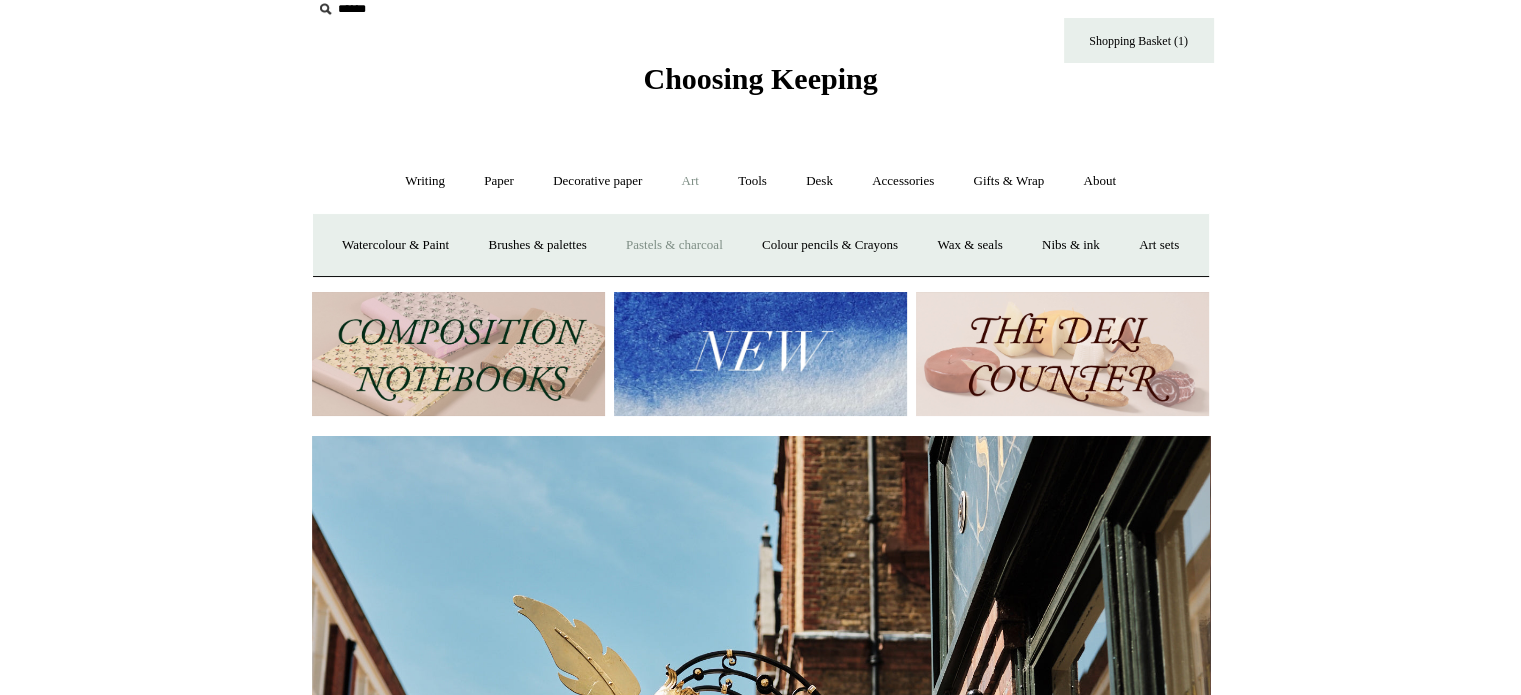 click on "Pastels & charcoal" at bounding box center (674, 245) 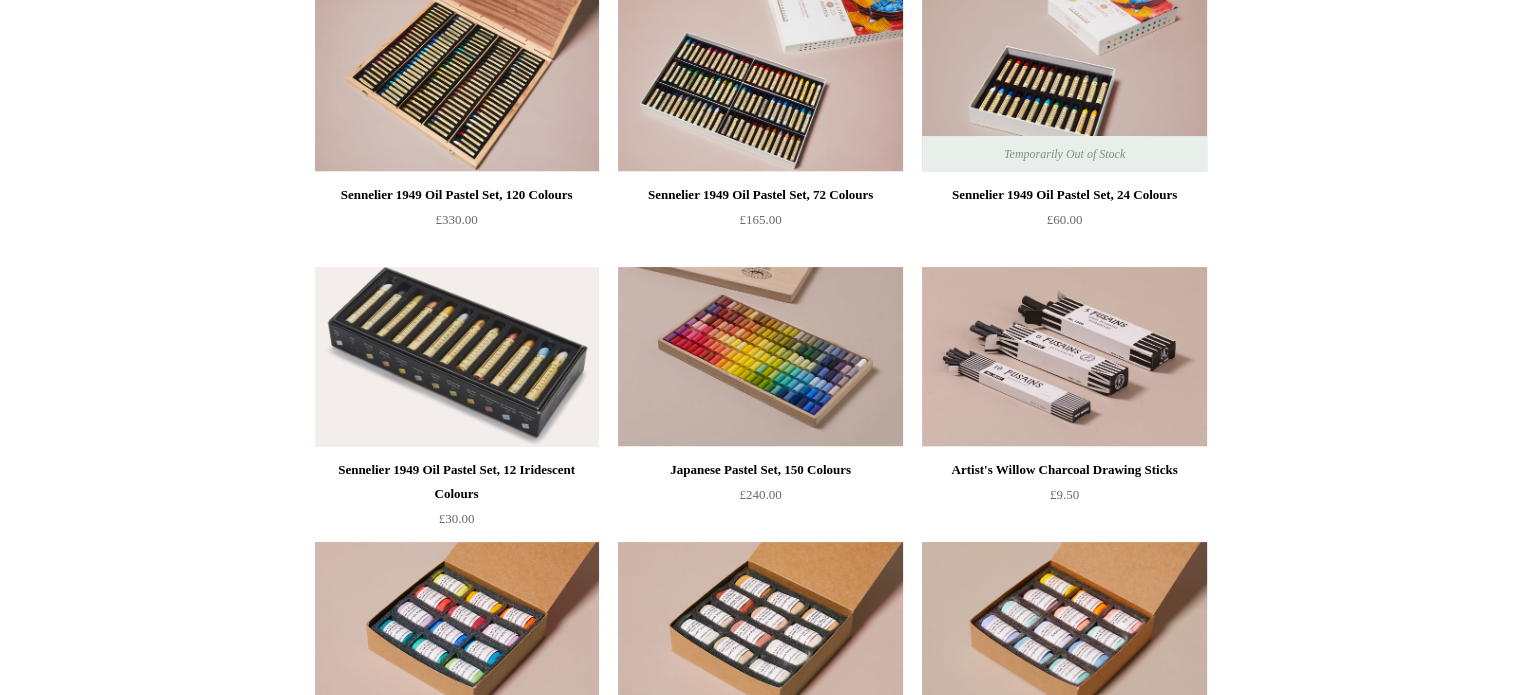 scroll, scrollTop: 0, scrollLeft: 0, axis: both 